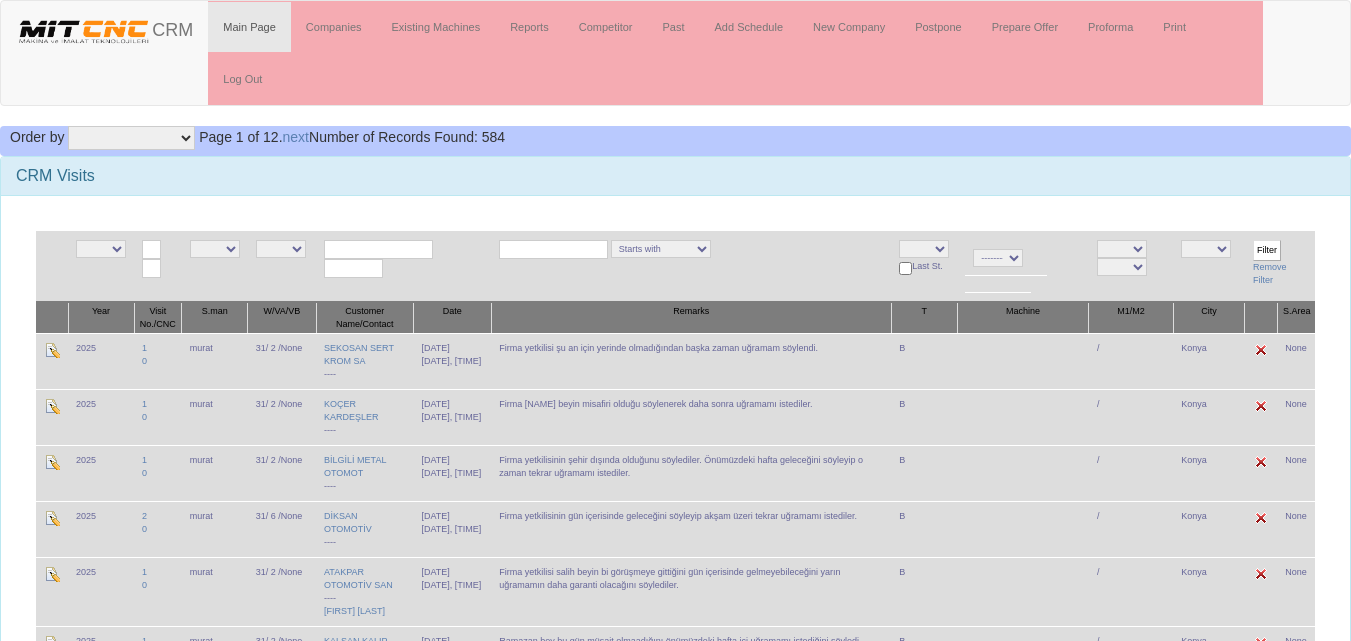 scroll, scrollTop: 0, scrollLeft: 0, axis: both 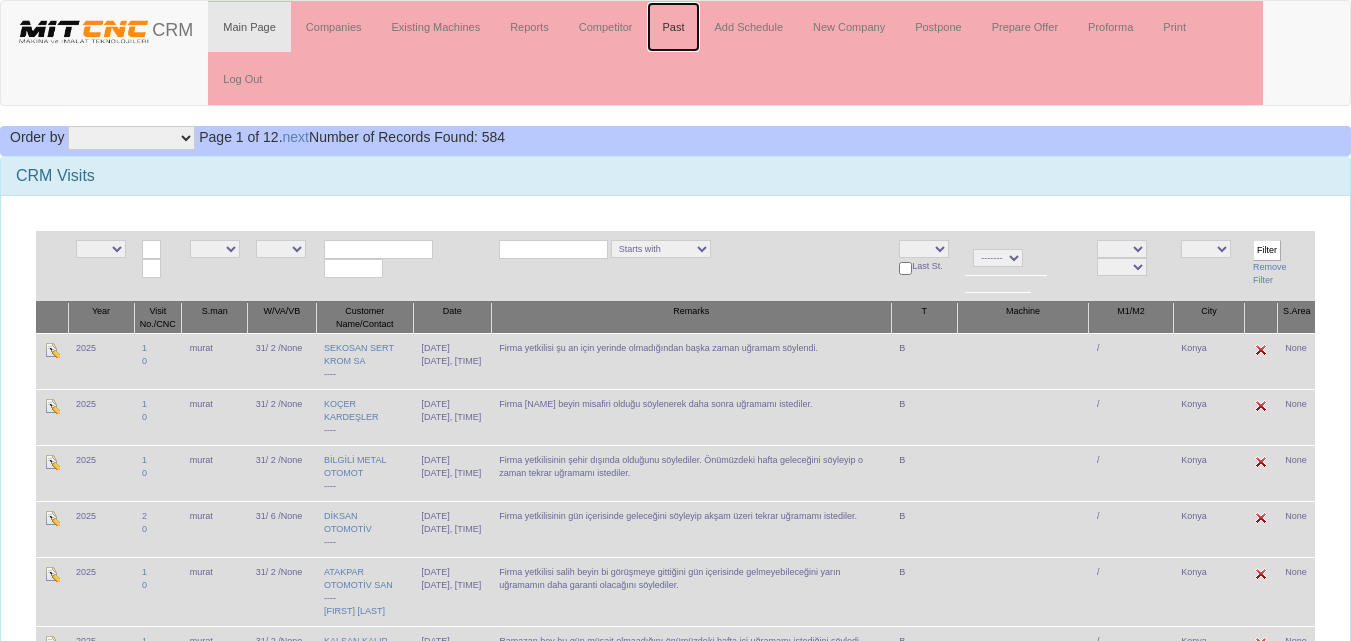 click on "Past" at bounding box center (673, 27) 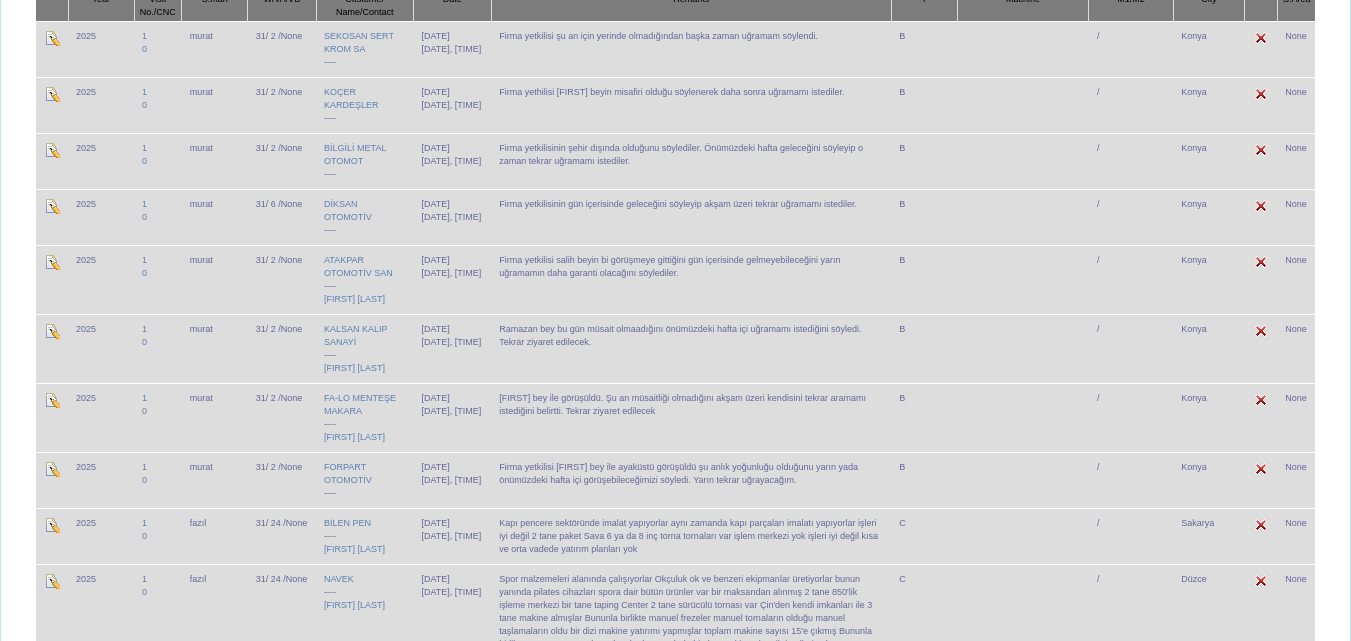 scroll, scrollTop: 400, scrollLeft: 0, axis: vertical 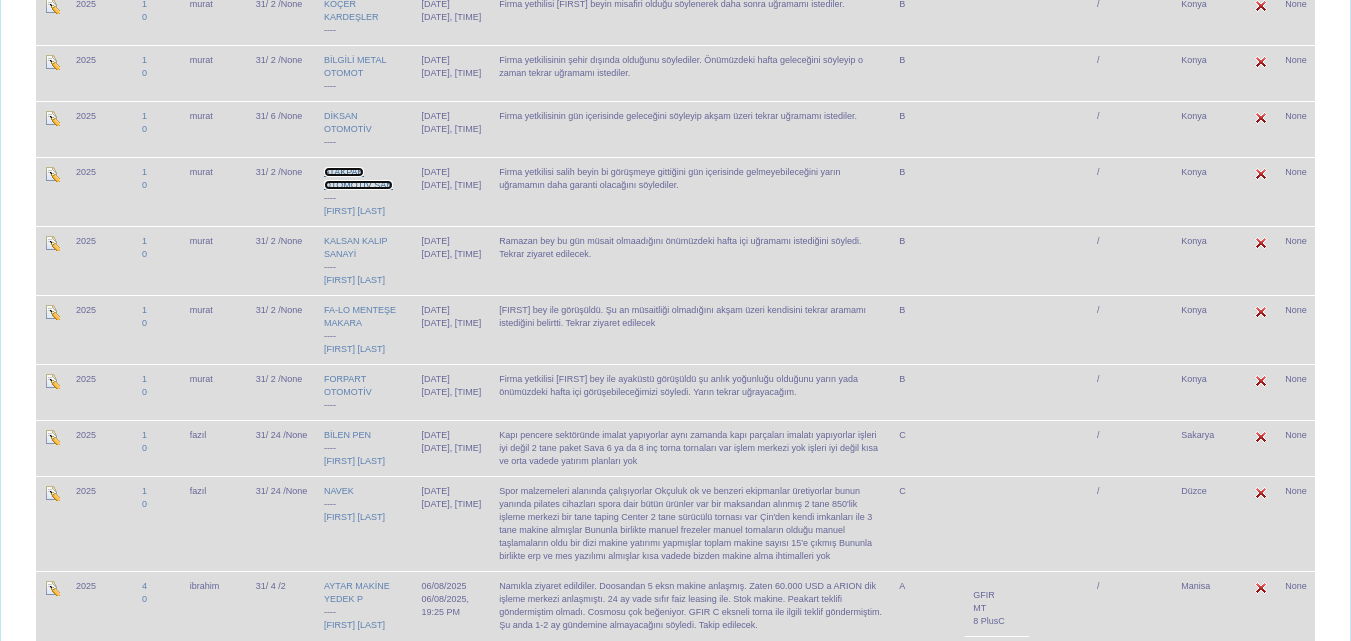 click on "ATAKPAR OTOMOTİV SAN" at bounding box center [358, 178] 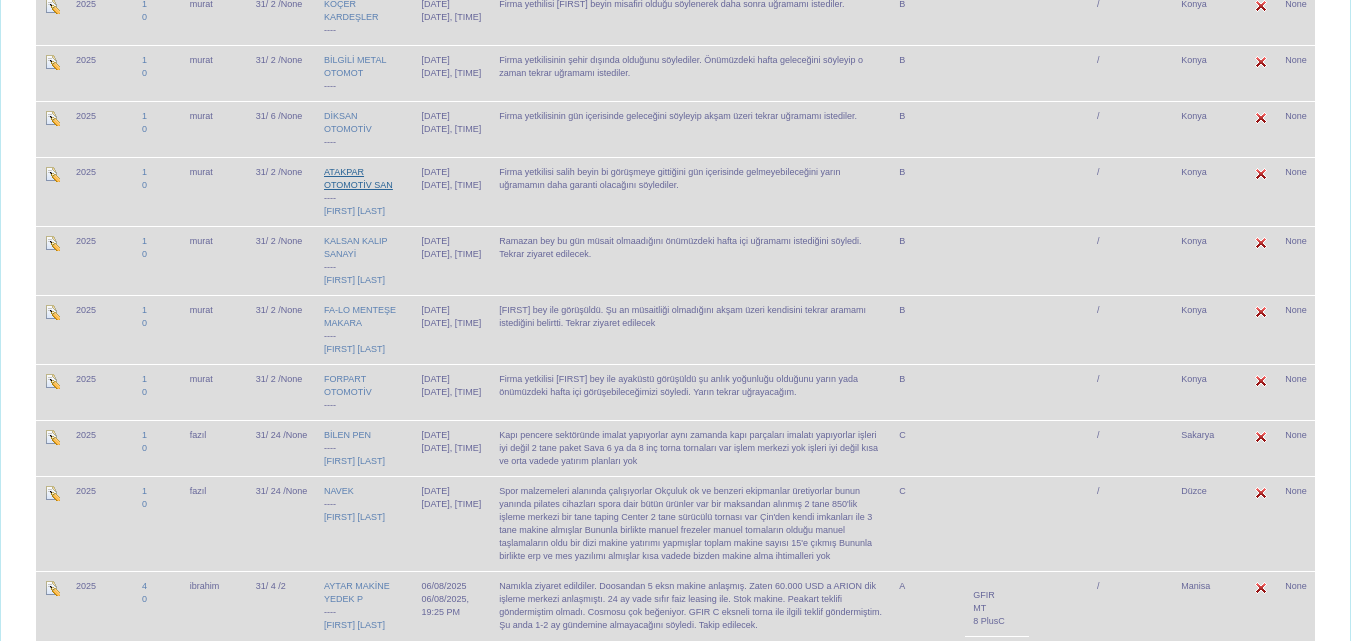 scroll, scrollTop: 452, scrollLeft: 0, axis: vertical 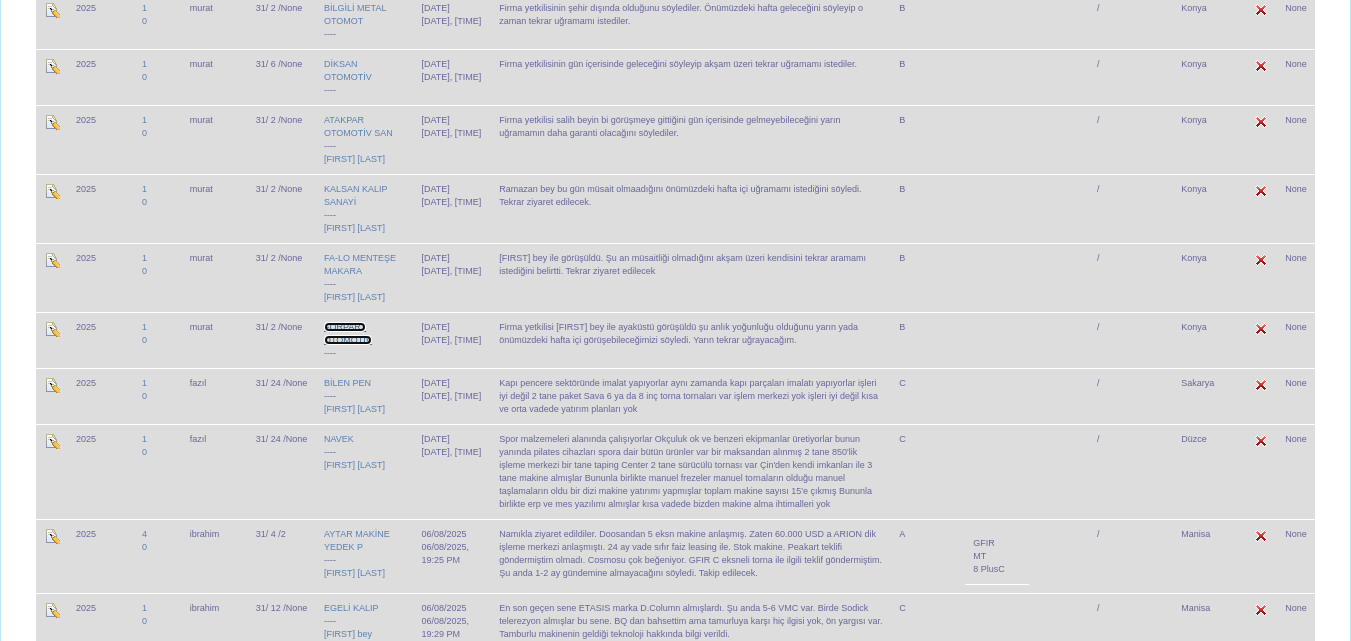 click on "FORPART OTOMOTİV" at bounding box center (348, 333) 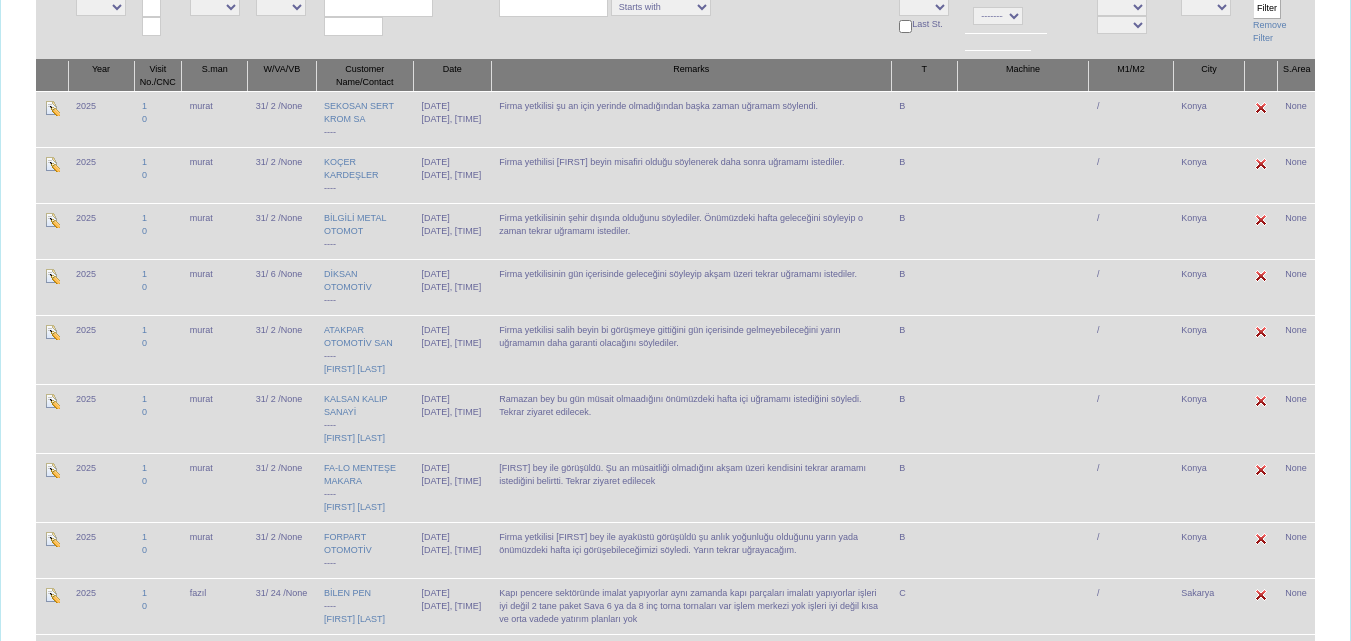 scroll, scrollTop: 0, scrollLeft: 0, axis: both 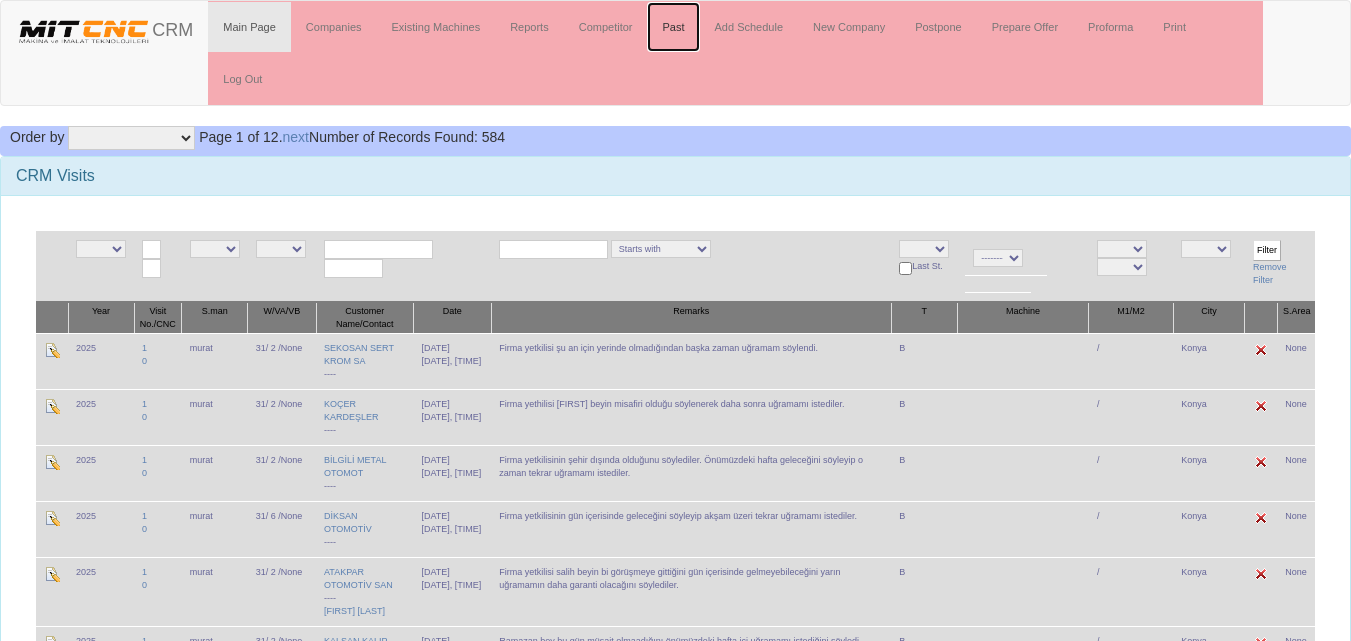 click on "Past" at bounding box center [673, 27] 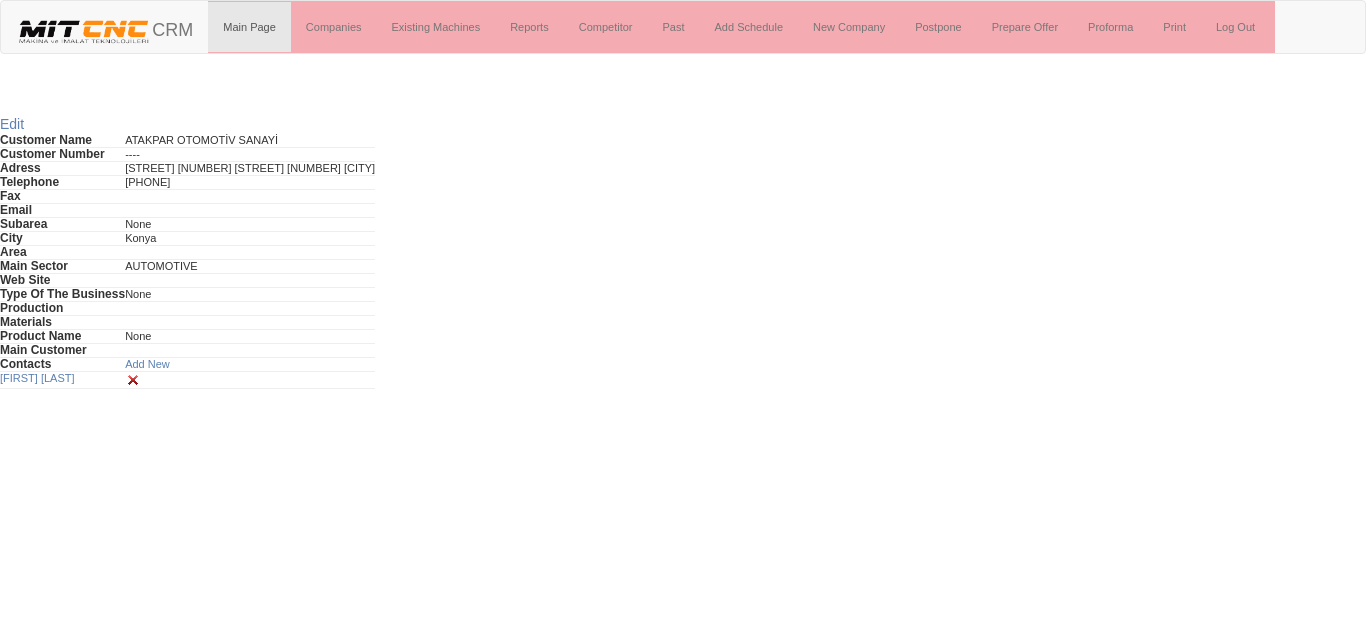 scroll, scrollTop: 0, scrollLeft: 0, axis: both 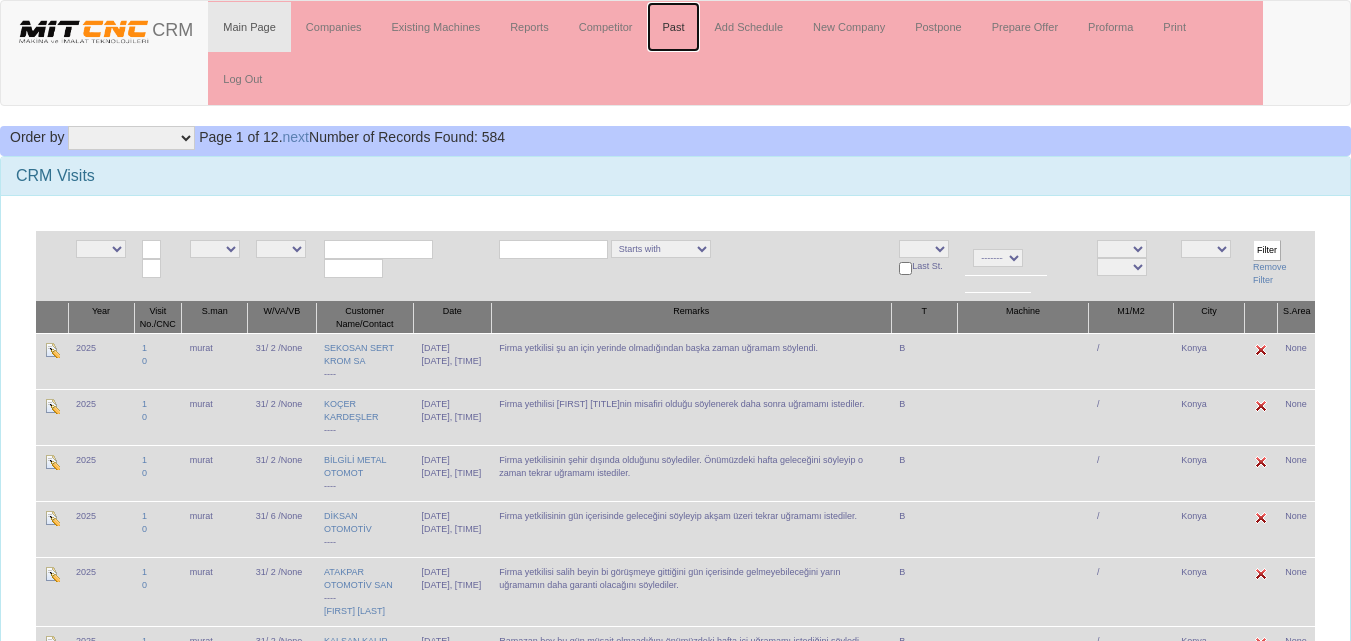 click on "Past" at bounding box center [673, 27] 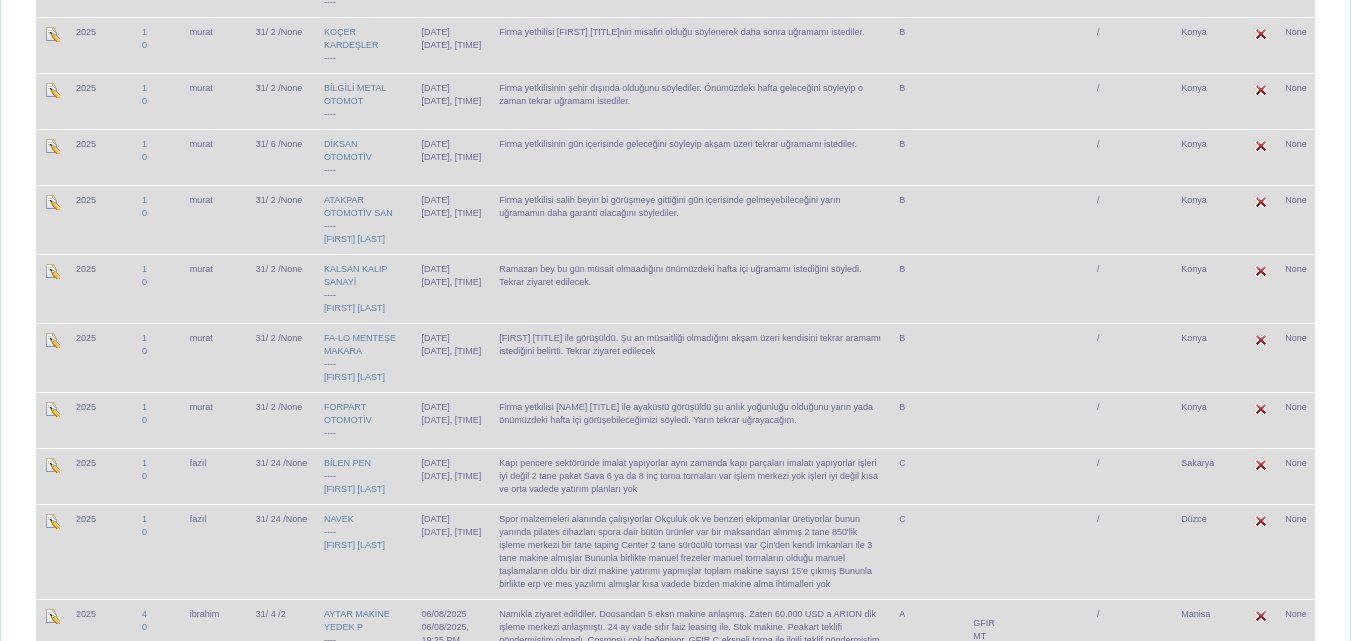 scroll, scrollTop: 500, scrollLeft: 0, axis: vertical 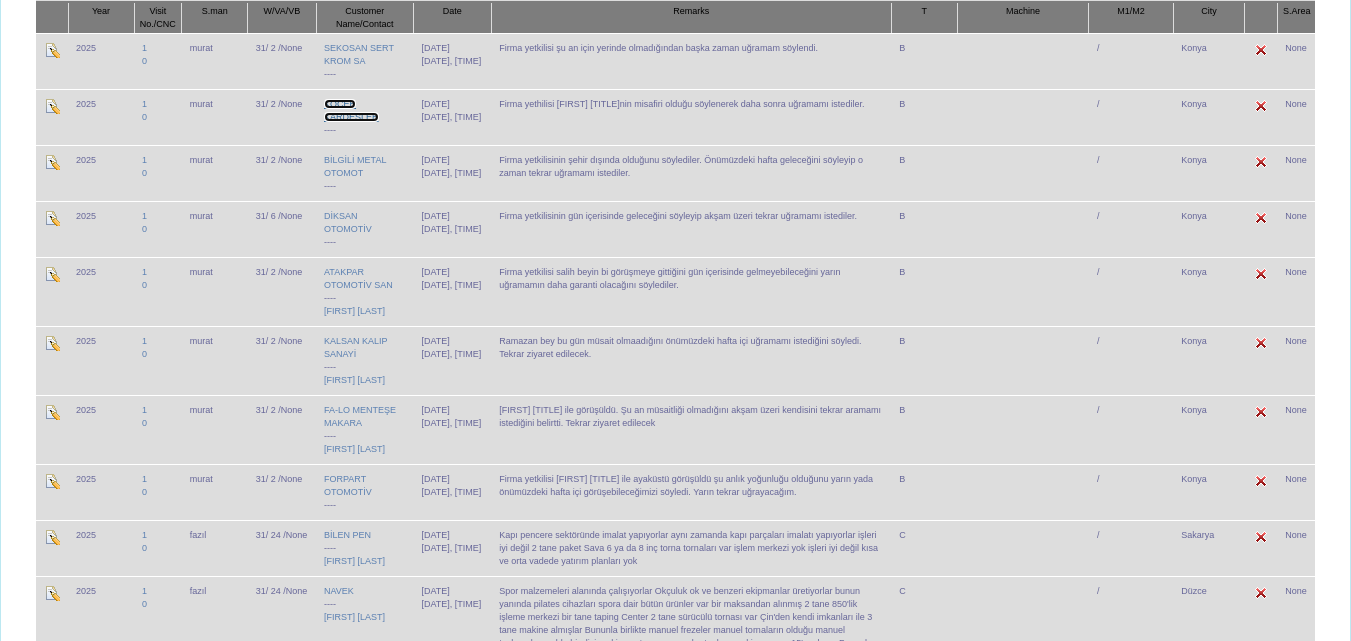click on "KOÇER KARDEŞLER" at bounding box center (351, 110) 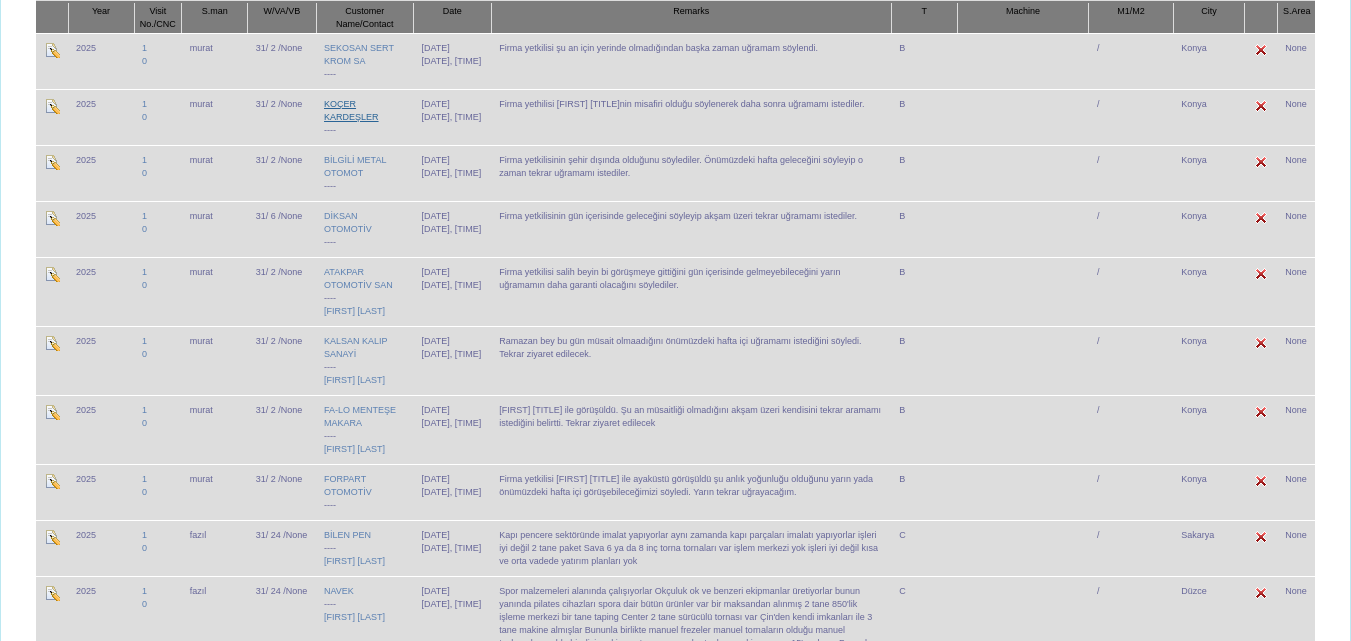 scroll, scrollTop: 352, scrollLeft: 0, axis: vertical 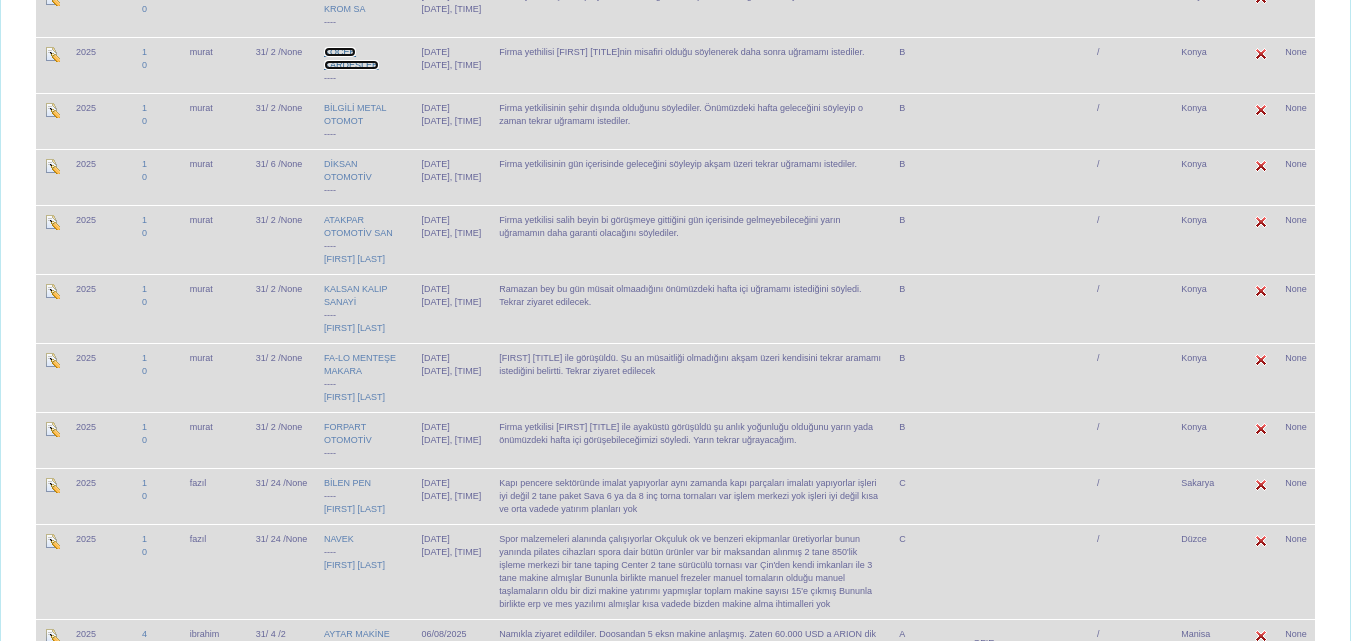 click on "KOÇER KARDEŞLER" at bounding box center (351, 58) 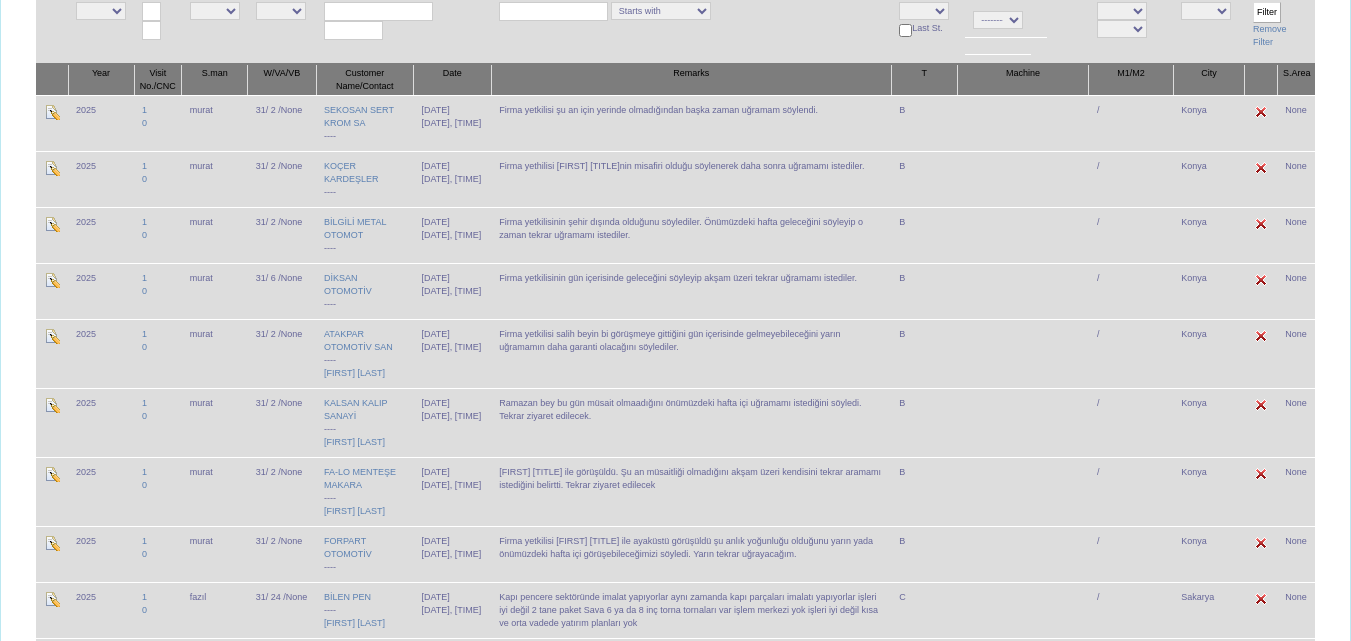 scroll, scrollTop: 204, scrollLeft: 0, axis: vertical 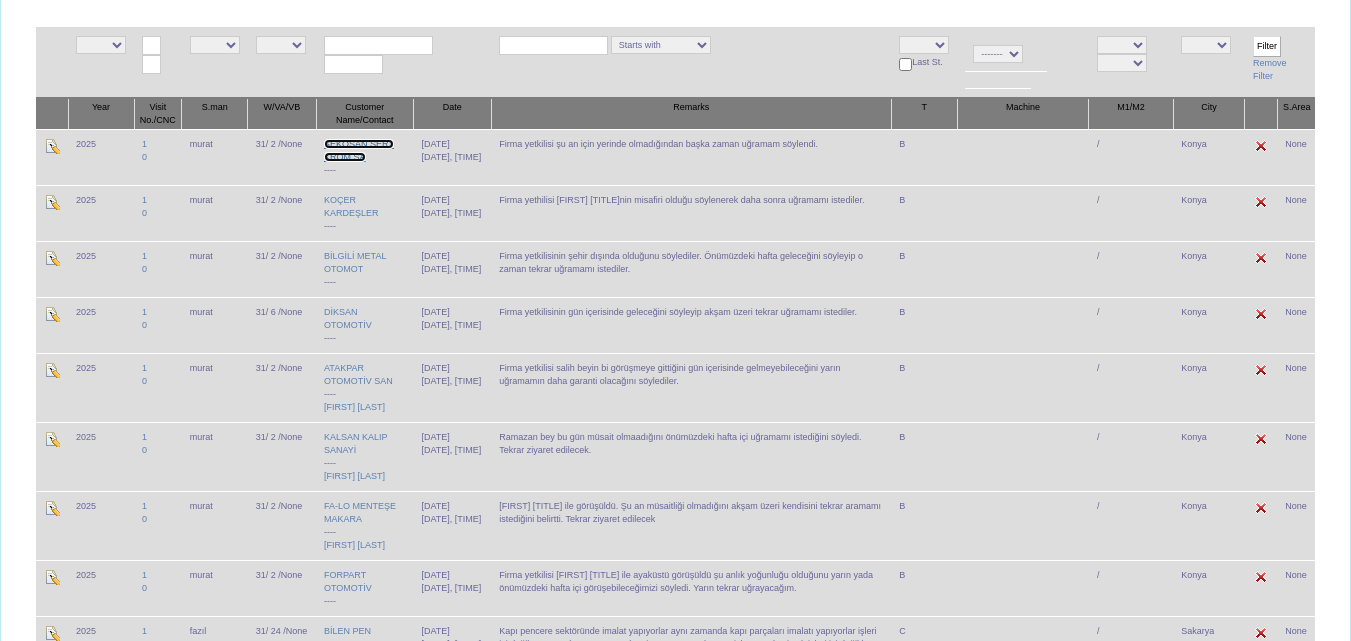 click on "SEKOSAN SERT KROM SA" at bounding box center (359, 150) 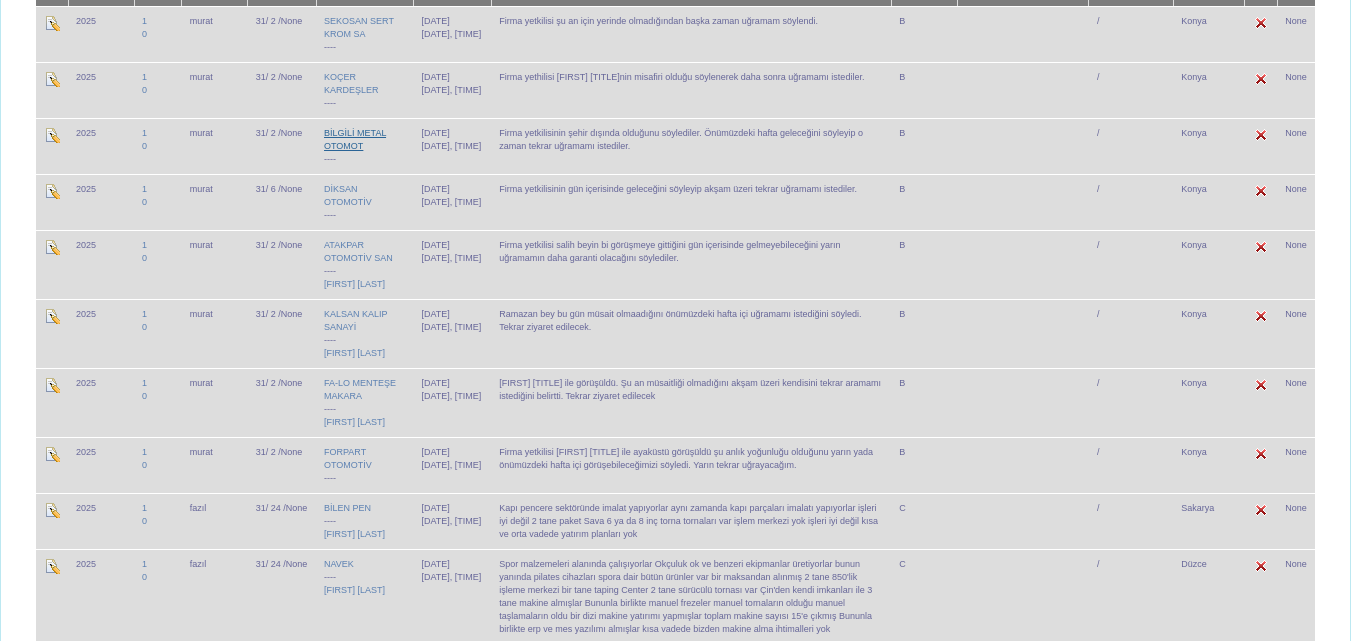 scroll, scrollTop: 356, scrollLeft: 0, axis: vertical 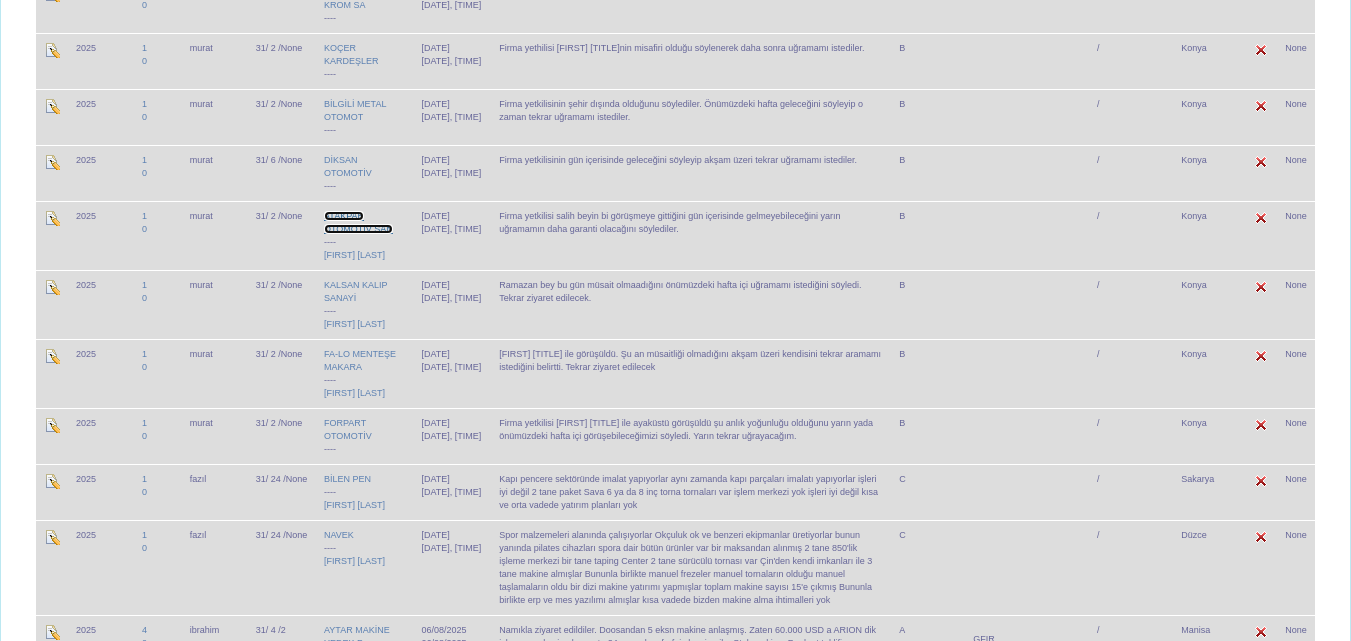 click on "ATAKPAR OTOMOTİV SAN" at bounding box center [358, 222] 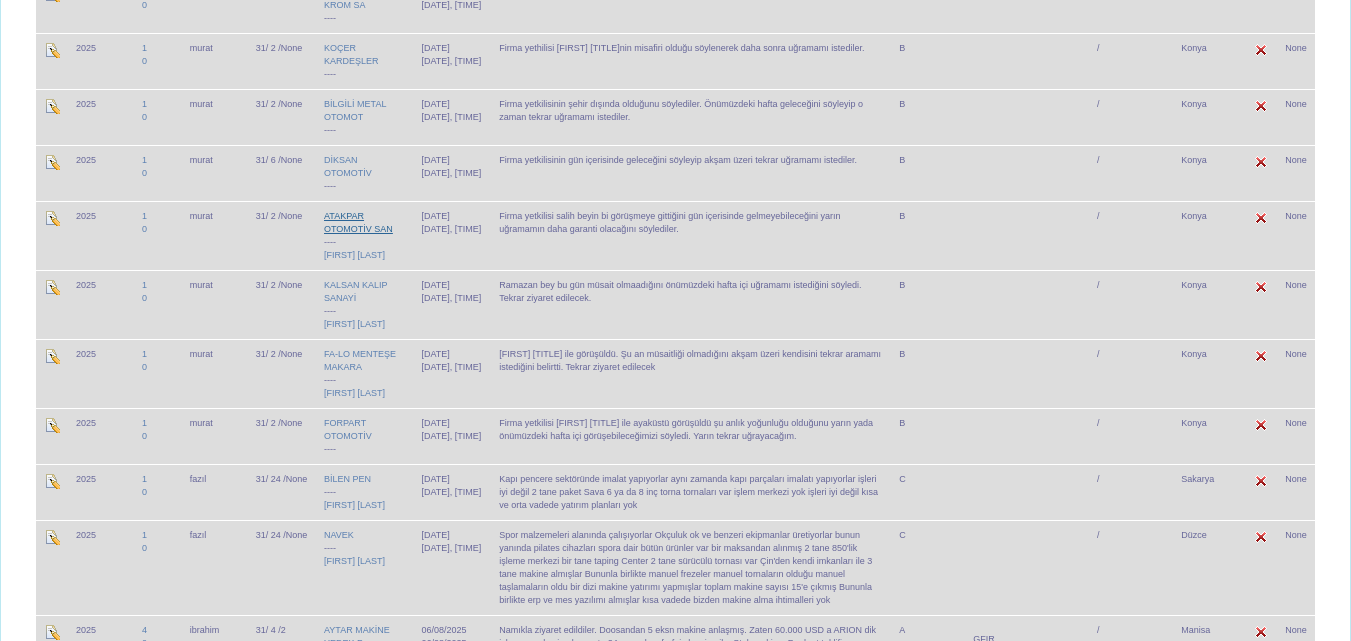 scroll, scrollTop: 408, scrollLeft: 0, axis: vertical 